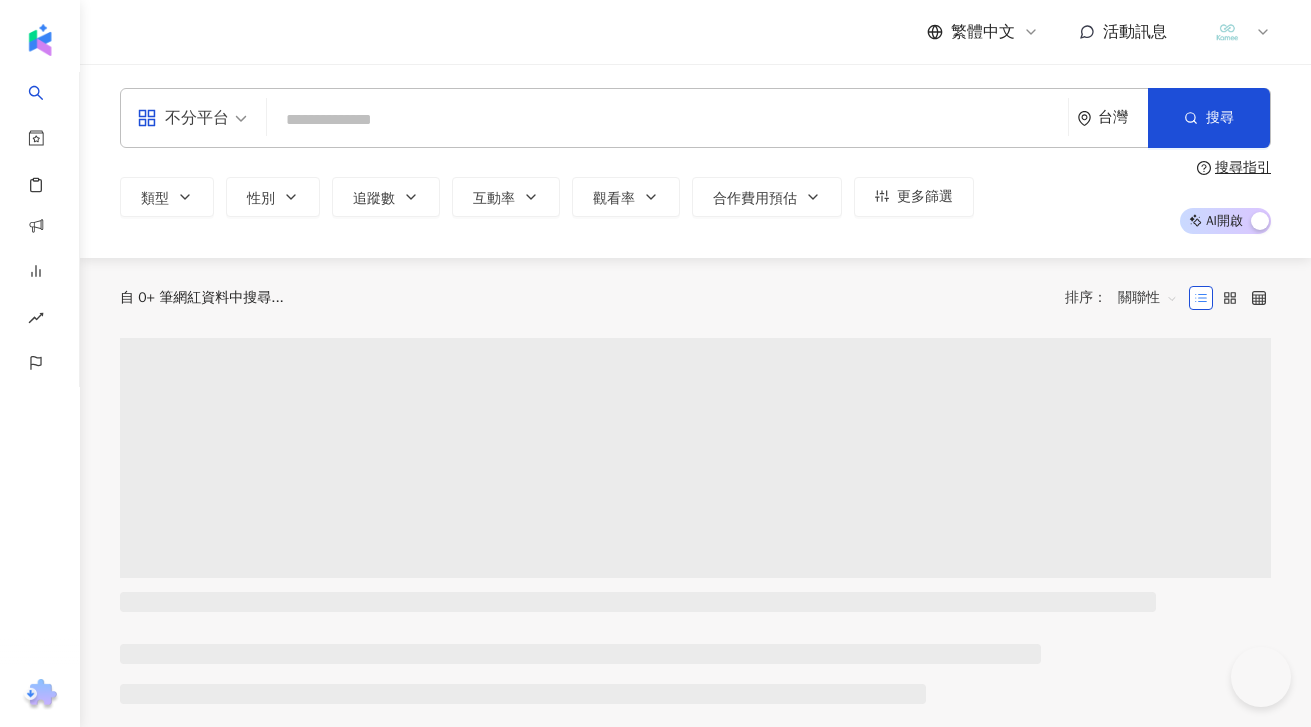 scroll, scrollTop: 0, scrollLeft: 0, axis: both 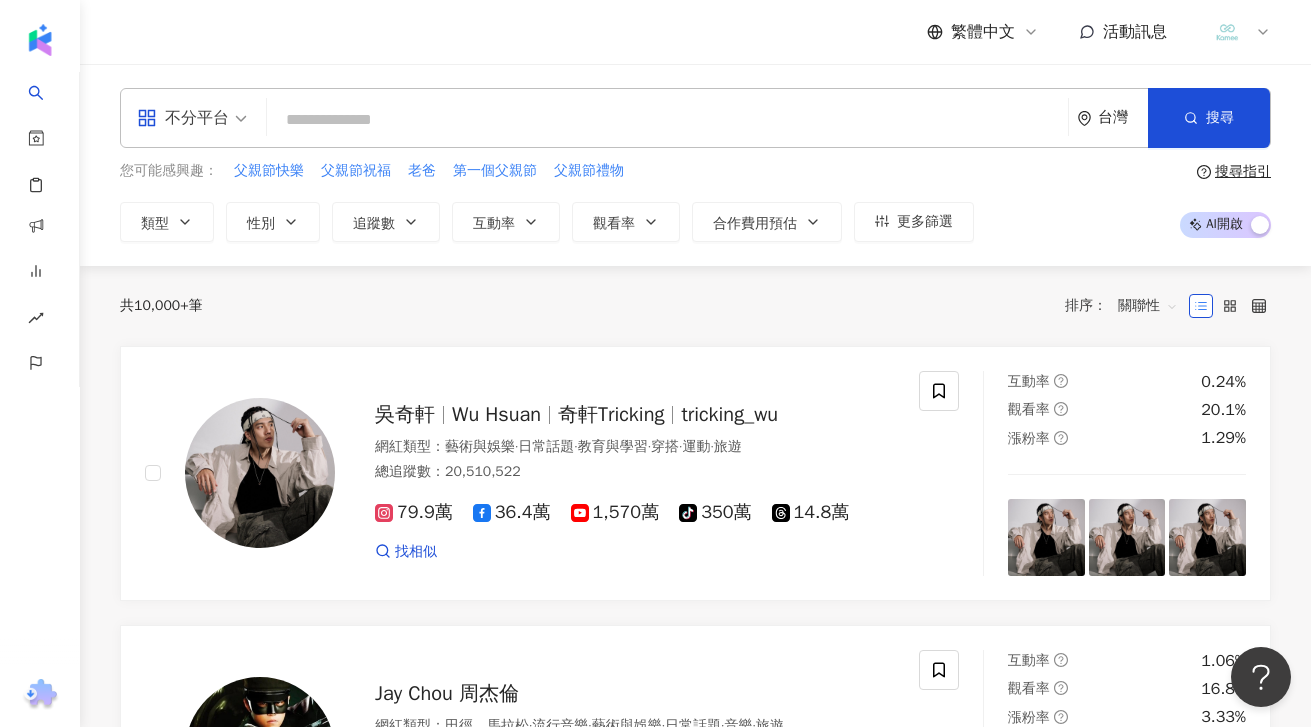 click at bounding box center [667, 120] 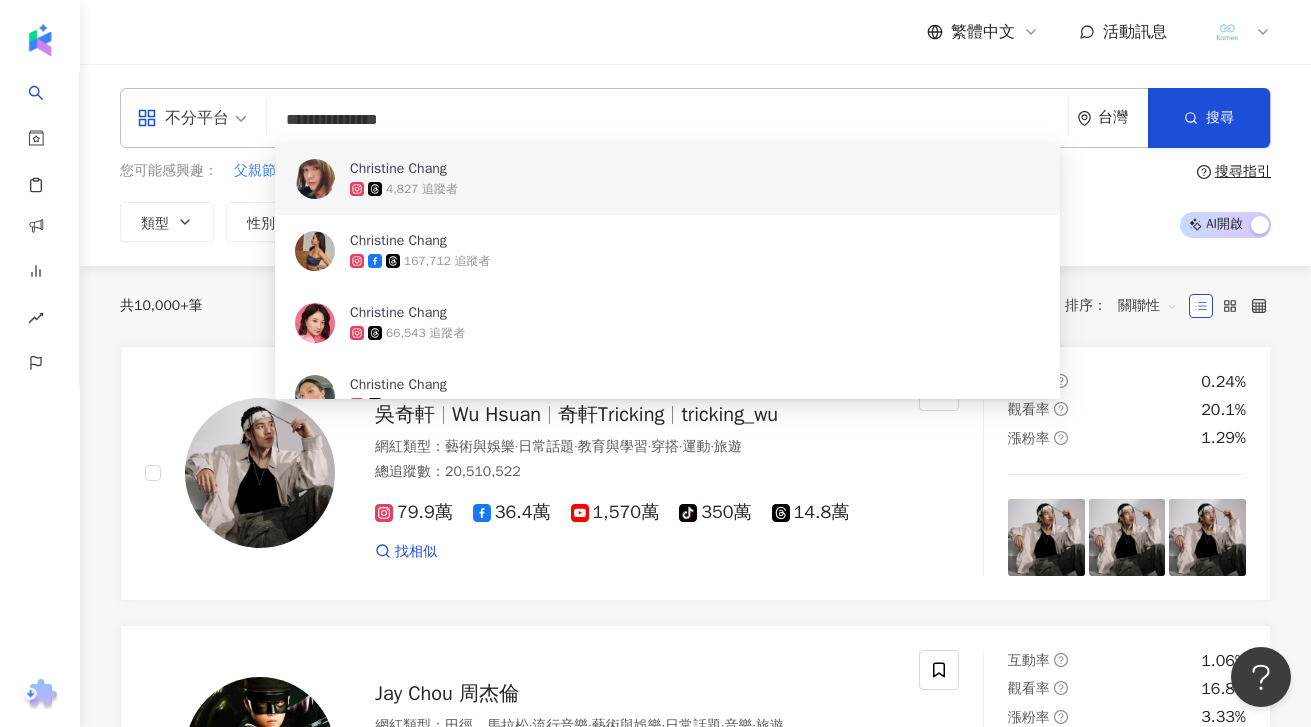 type on "**********" 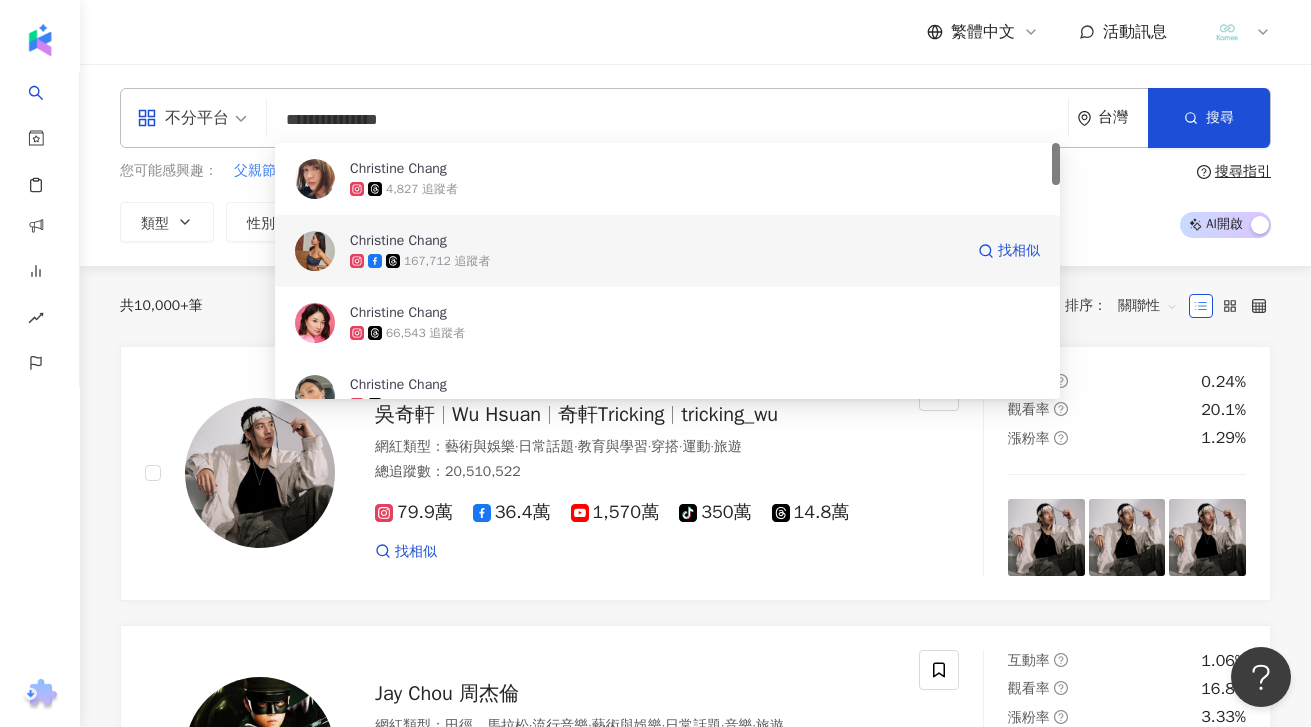 click on "Christine Chang 167,712   追蹤者 找相似" at bounding box center [667, 251] 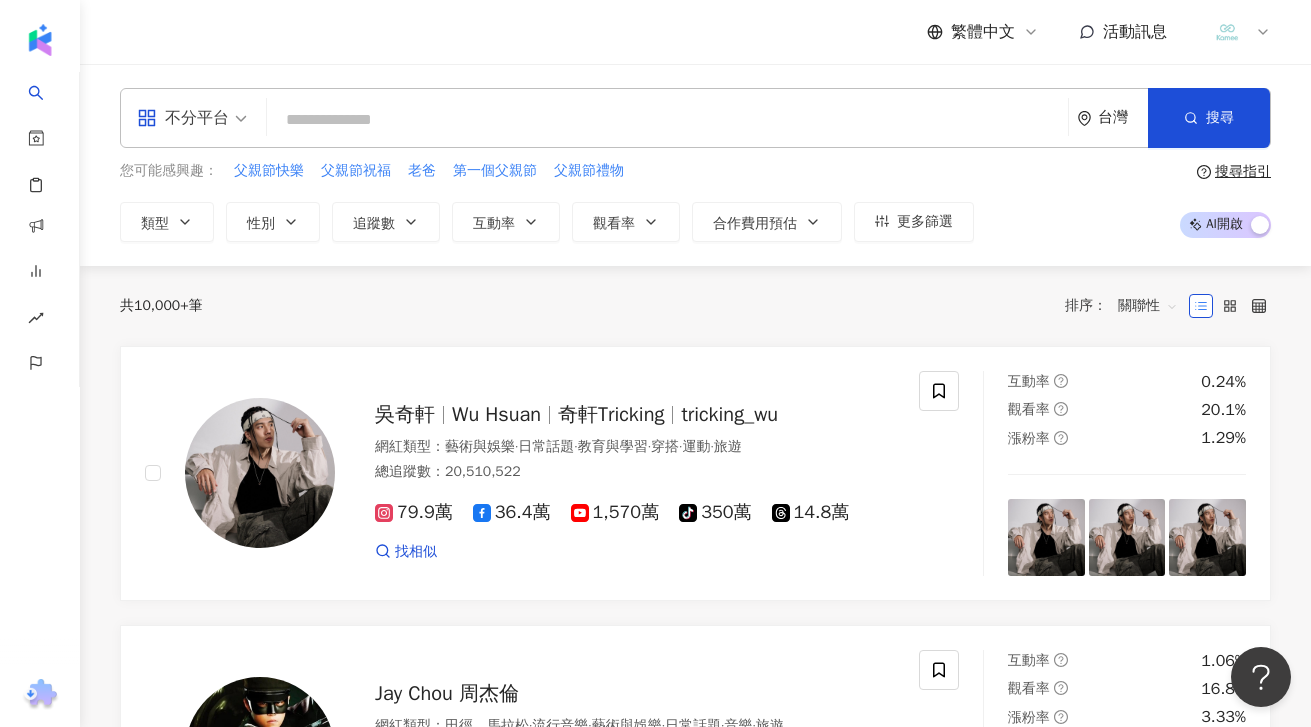 click at bounding box center (667, 120) 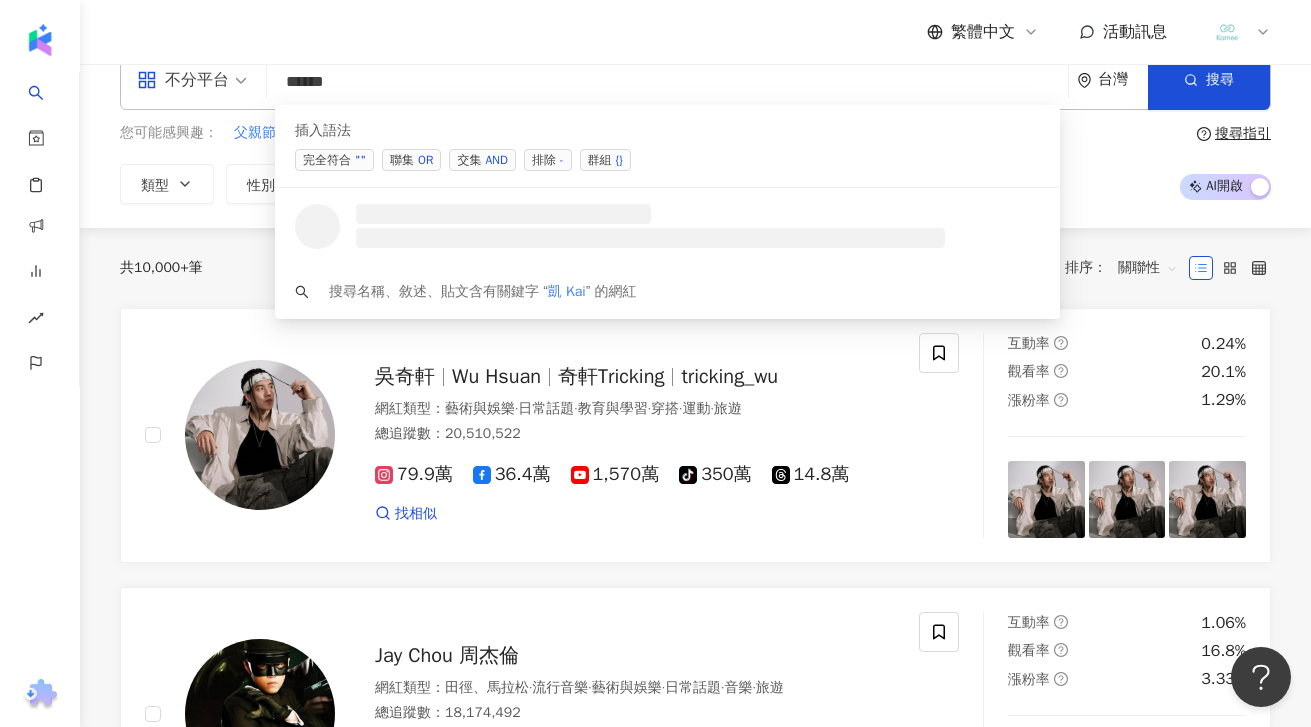 scroll, scrollTop: 55, scrollLeft: 0, axis: vertical 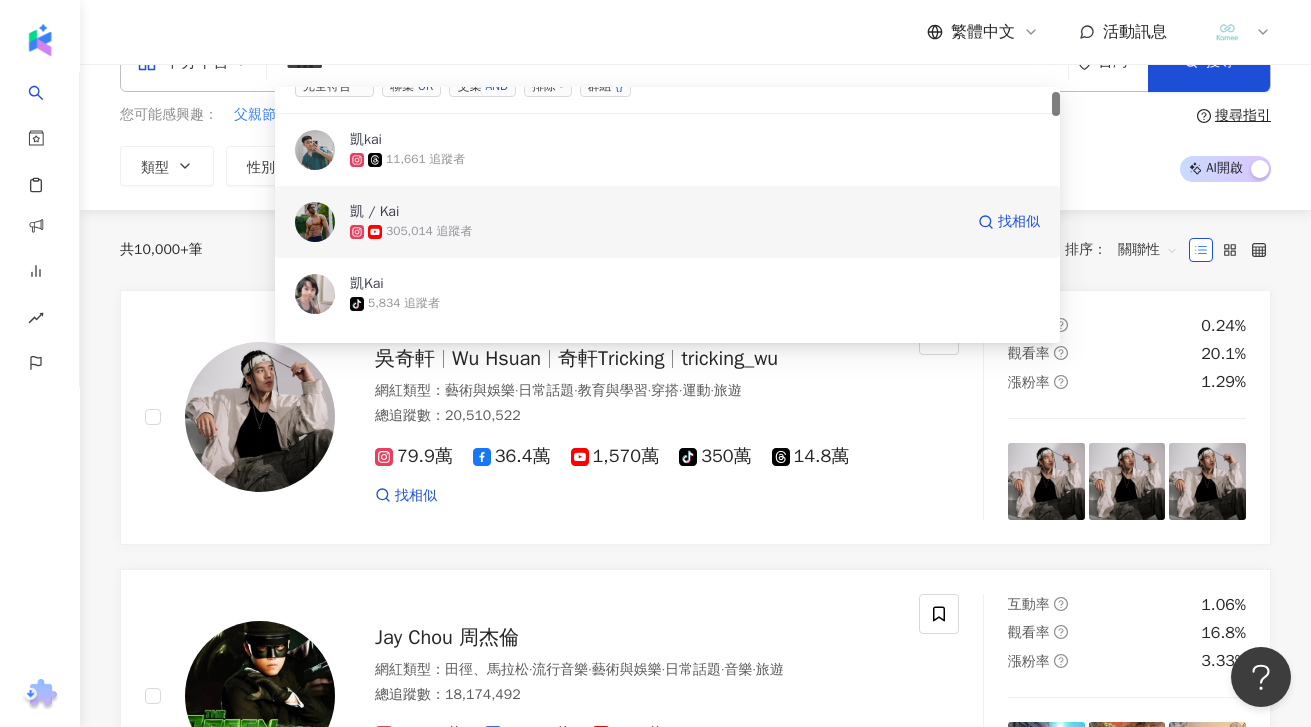 click on "305,014   追蹤者" at bounding box center [429, 231] 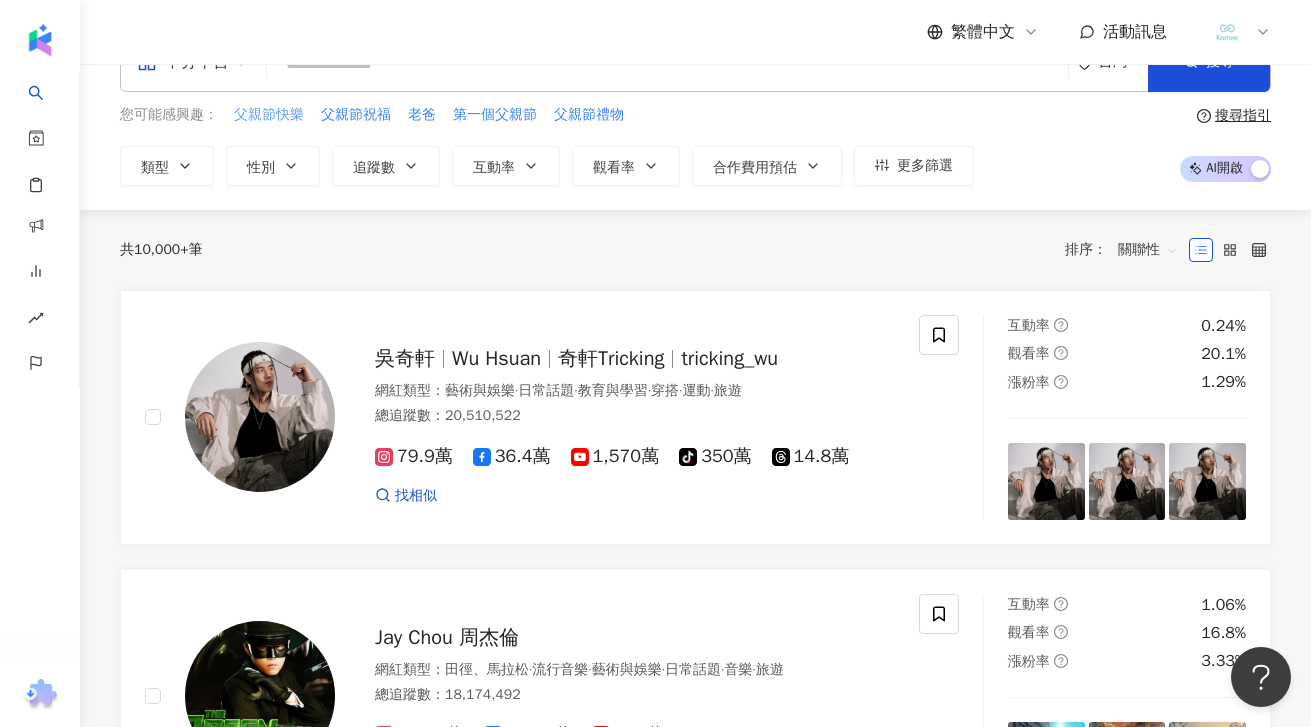 scroll, scrollTop: 0, scrollLeft: 0, axis: both 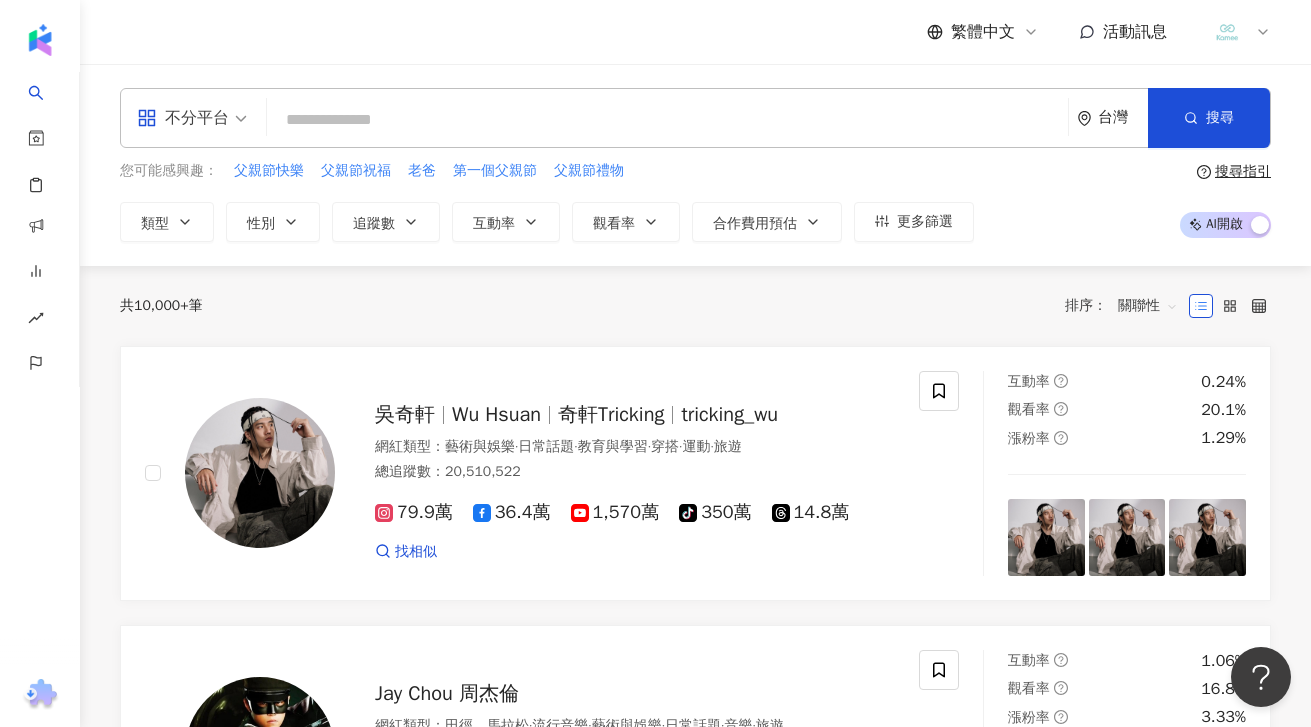 click at bounding box center (667, 120) 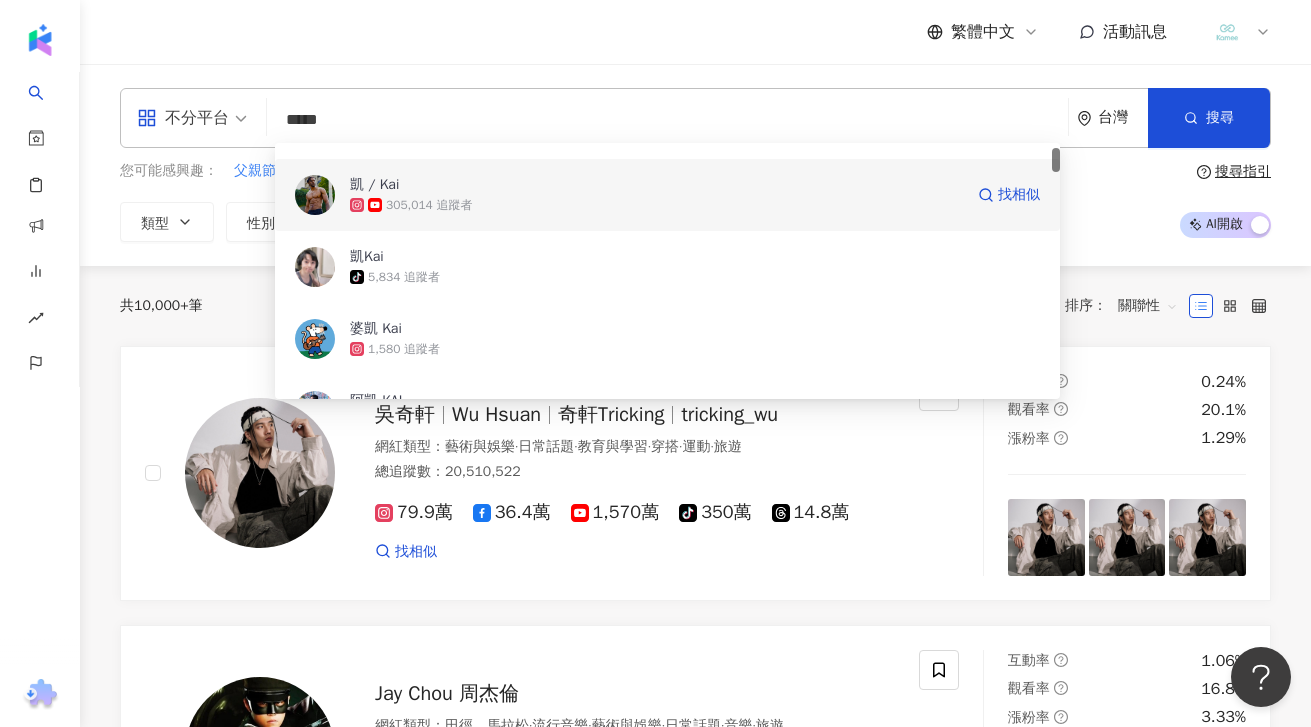 scroll, scrollTop: 0, scrollLeft: 0, axis: both 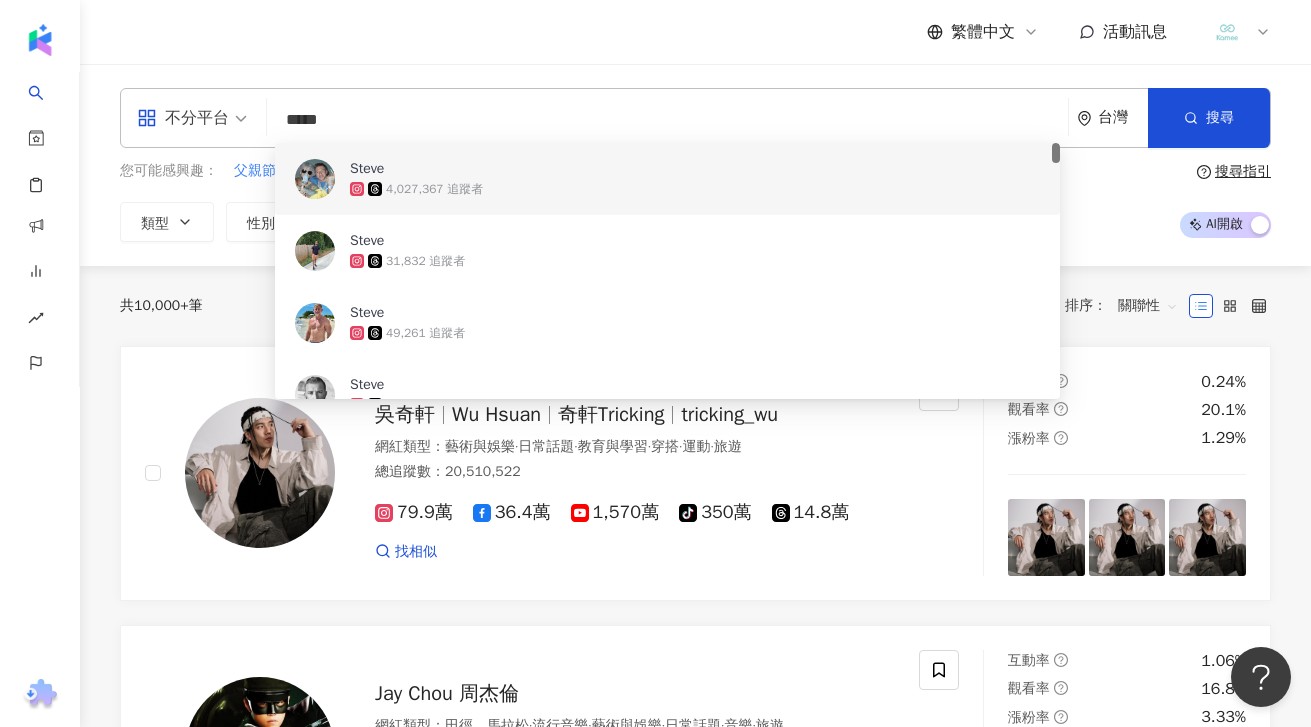 click on "搜尋 資源庫 效益預測報告 ALPHA 商案媒合 洞察報告 趨勢分析 BETA 競品分析 繁體中文 活動訊息 不分平台 ***** 台灣 搜尋 18b43fc1-e1fa-44fd-87b7-107d595978d3 f883bb13-f47c-4d20-a476-52c2bf8e4a78 Steve 4,027,367   追蹤者 Steve 31,832   追蹤者 Steve 49,261   追蹤者 Steve 94,362   追蹤者 Steve 33,135   追蹤者 您可能感興趣： 父親節快樂  父親節祝福  老爸  第一個父親節  父親節禮物  類型 性別 追蹤數 互動率 觀看率 合作費用預估  更多篩選 搜尋指引 AI  開啟 AI  關閉 共  10,000+  筆 排序： 關聯性 吳奇軒 Wu Hsuan 奇軒Tricking tricking_wu 網紅類型 ： 藝術與娛樂  ·  日常話題  ·  教育與學習  ·  穿搭  ·  運動  ·  旅遊 總追蹤數 ： 20,510,522 79.9萬 36.4萬 1,570萬 tiktok-icon 350萬 14.8萬 找相似 互動率 0.24% 觀看率 20.1% 漲粉率 1.29% Jay Chou 周杰倫 網紅類型 ： 田徑、馬拉松  ·  流行音樂  ·  藝術與娛樂  ·  日常話題  ·   ·" at bounding box center (655, 2201) 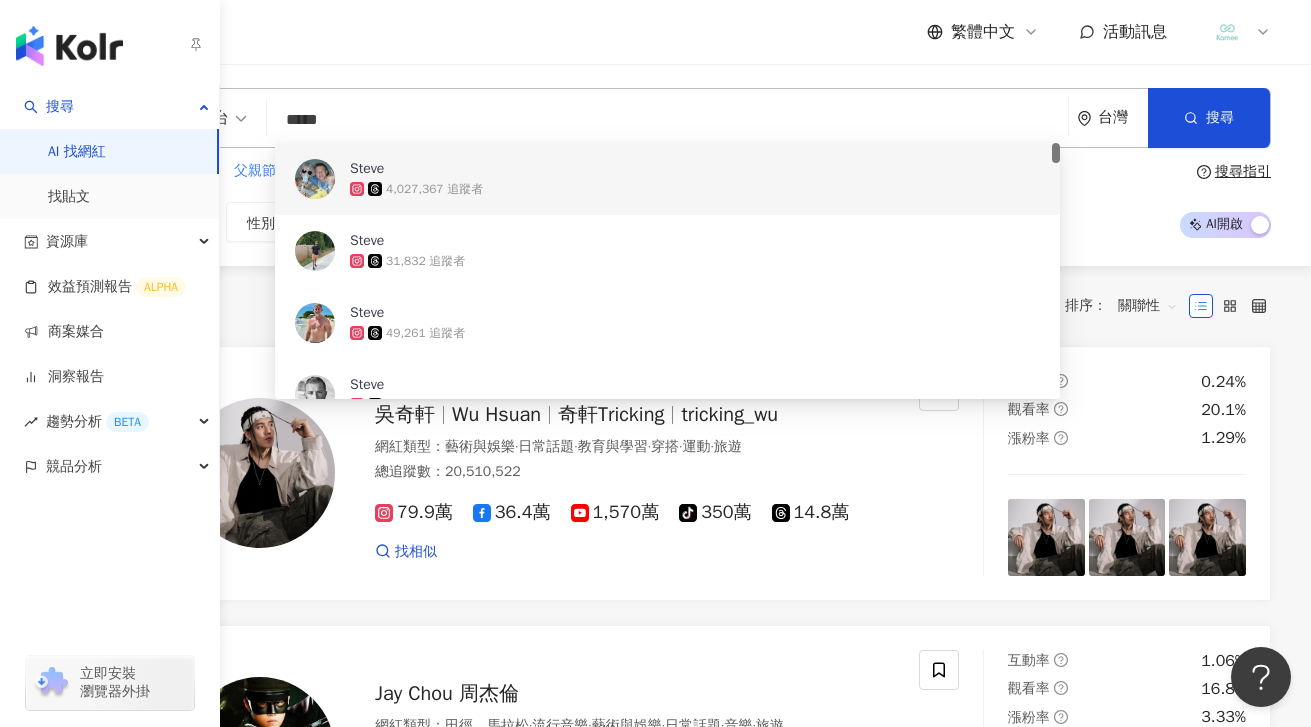 paste on "****" 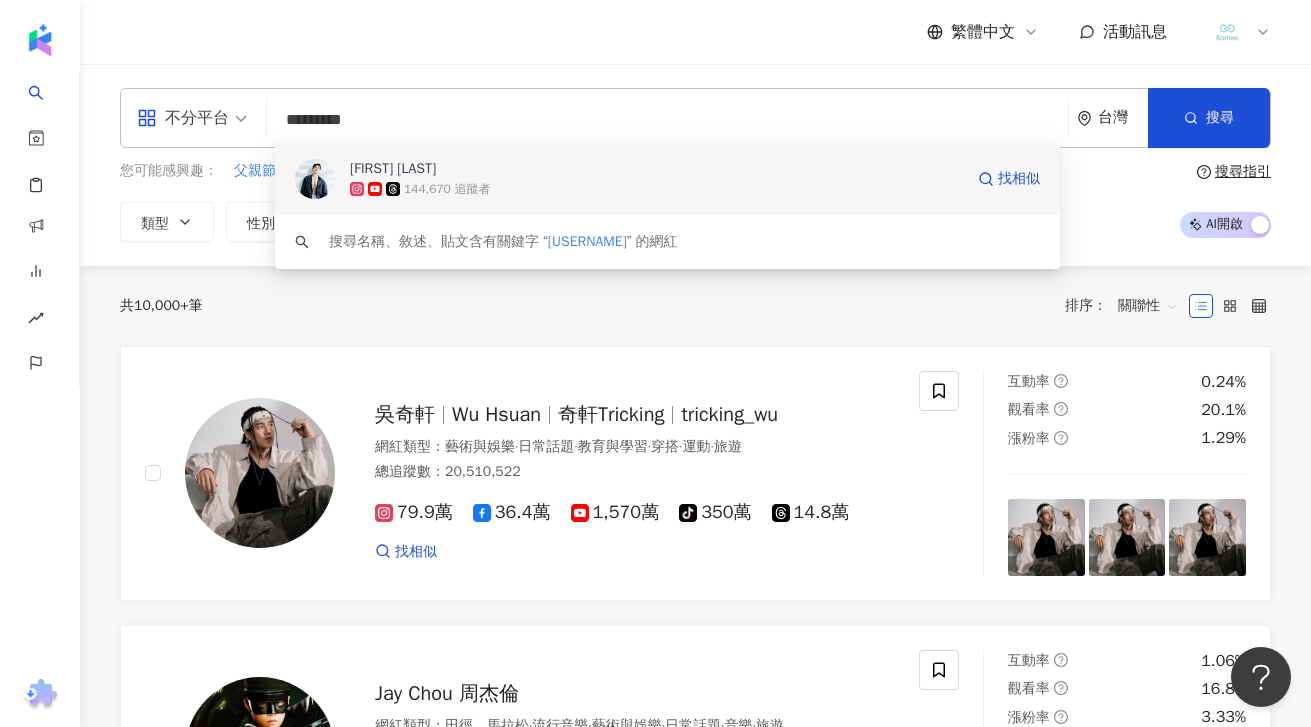 click on "[FIRST] [LAST]" at bounding box center [656, 169] 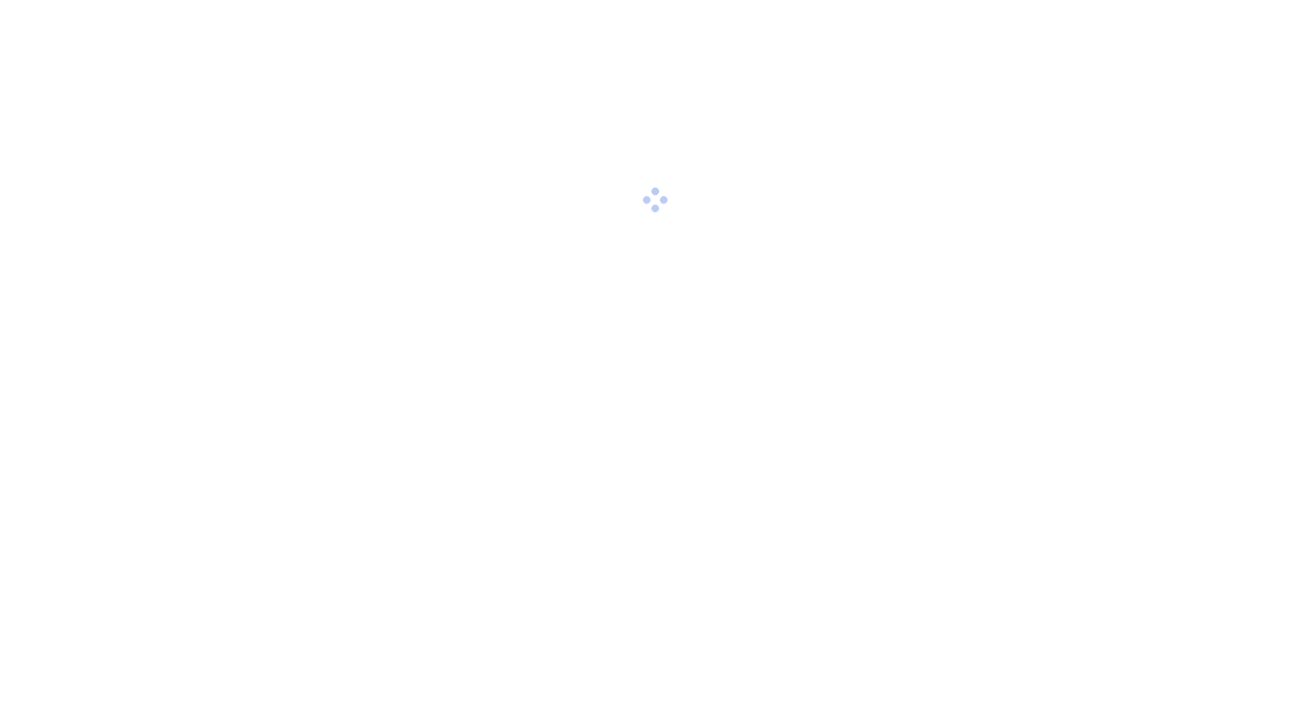 scroll, scrollTop: 0, scrollLeft: 0, axis: both 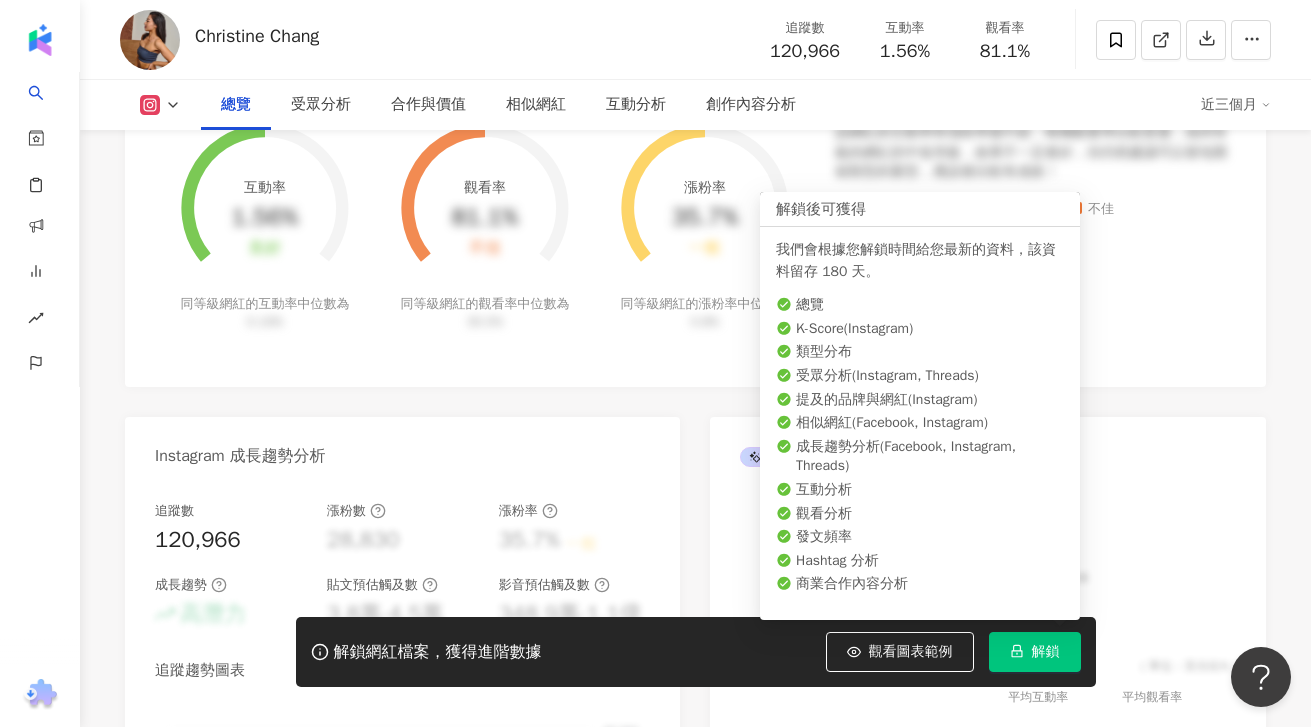 drag, startPoint x: 1041, startPoint y: 659, endPoint x: 1010, endPoint y: 557, distance: 106.60675 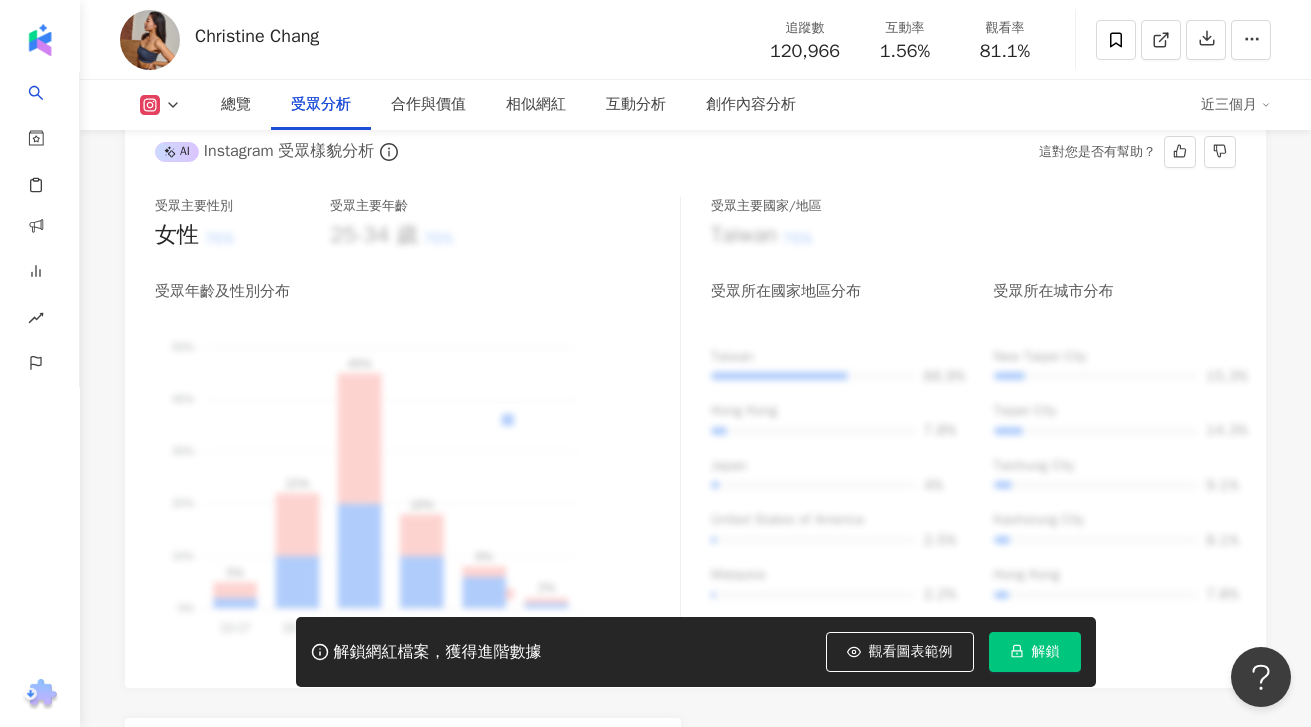 scroll, scrollTop: 1796, scrollLeft: 0, axis: vertical 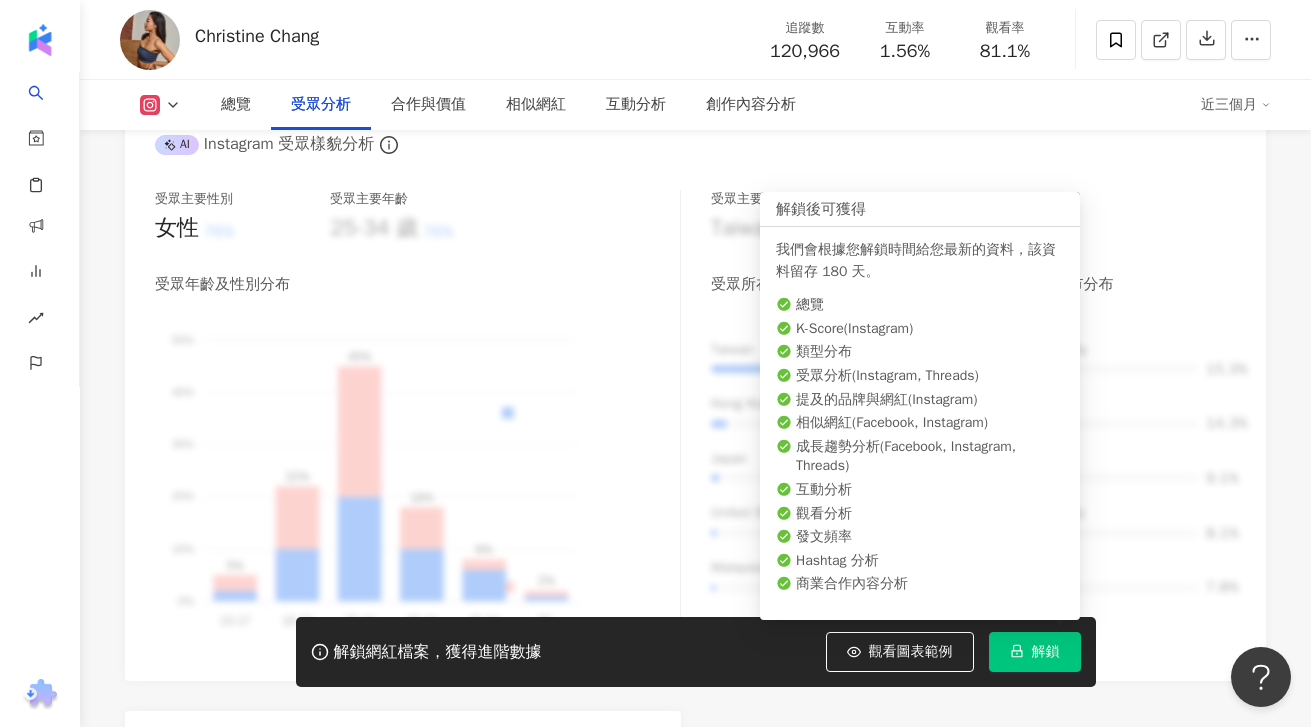 click on "解鎖" at bounding box center [1046, 652] 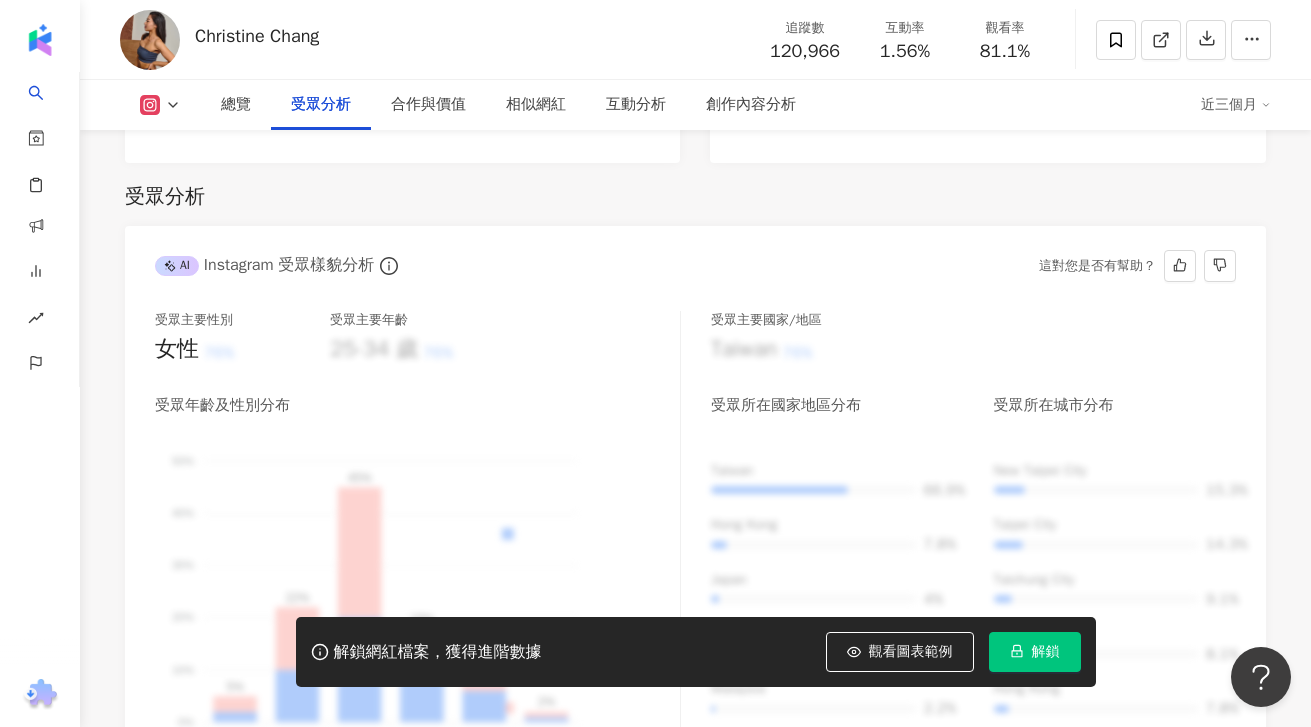 scroll, scrollTop: 1313, scrollLeft: 0, axis: vertical 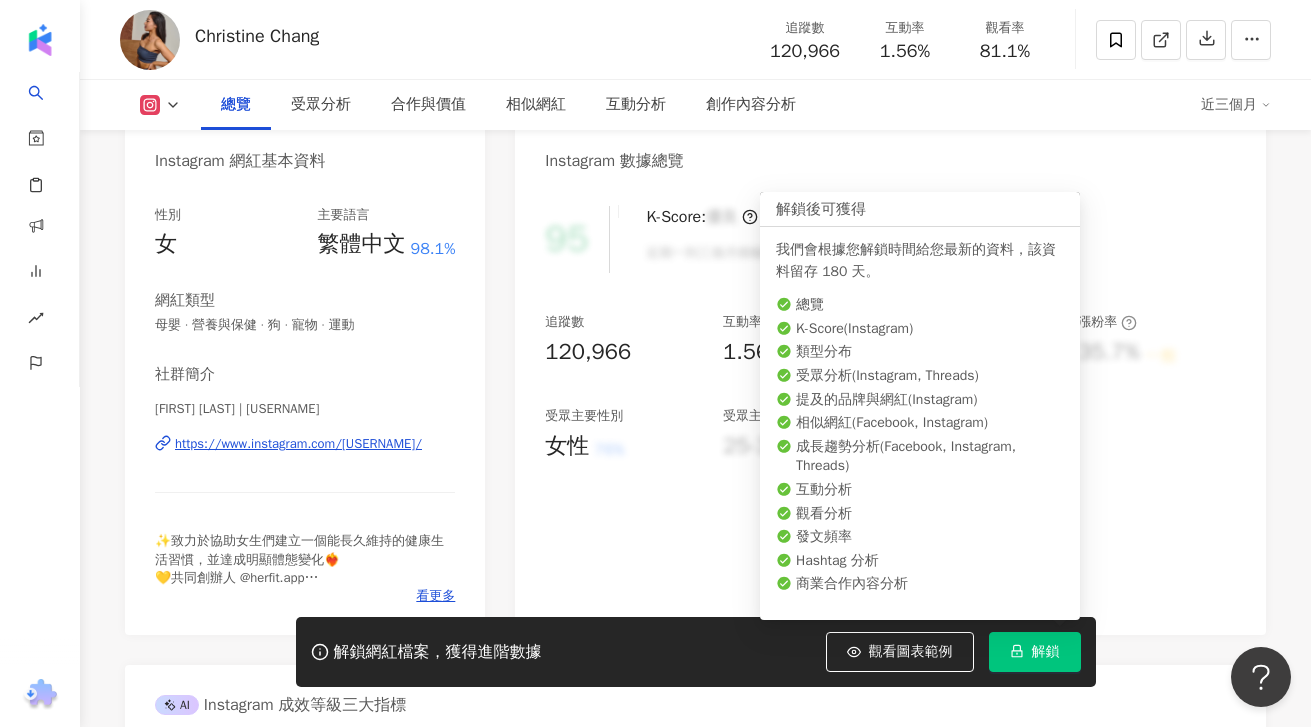 click on "解鎖" at bounding box center [1046, 652] 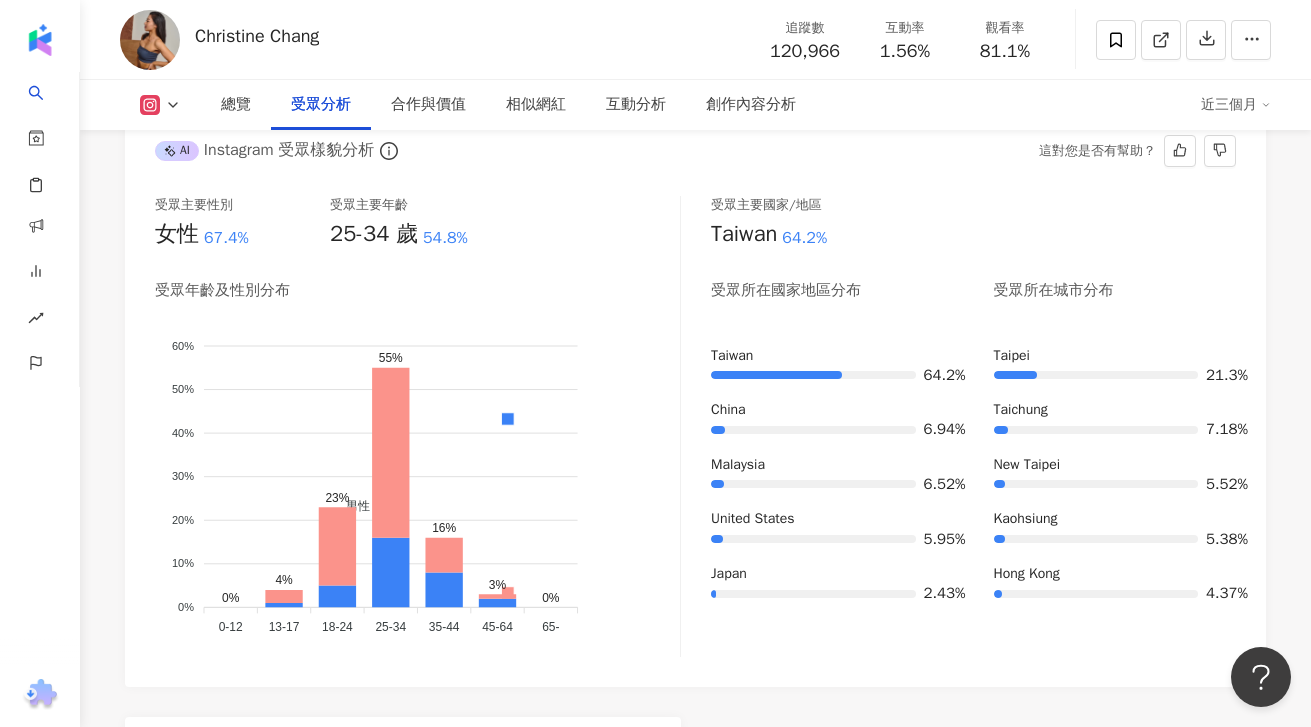 scroll, scrollTop: 1794, scrollLeft: 0, axis: vertical 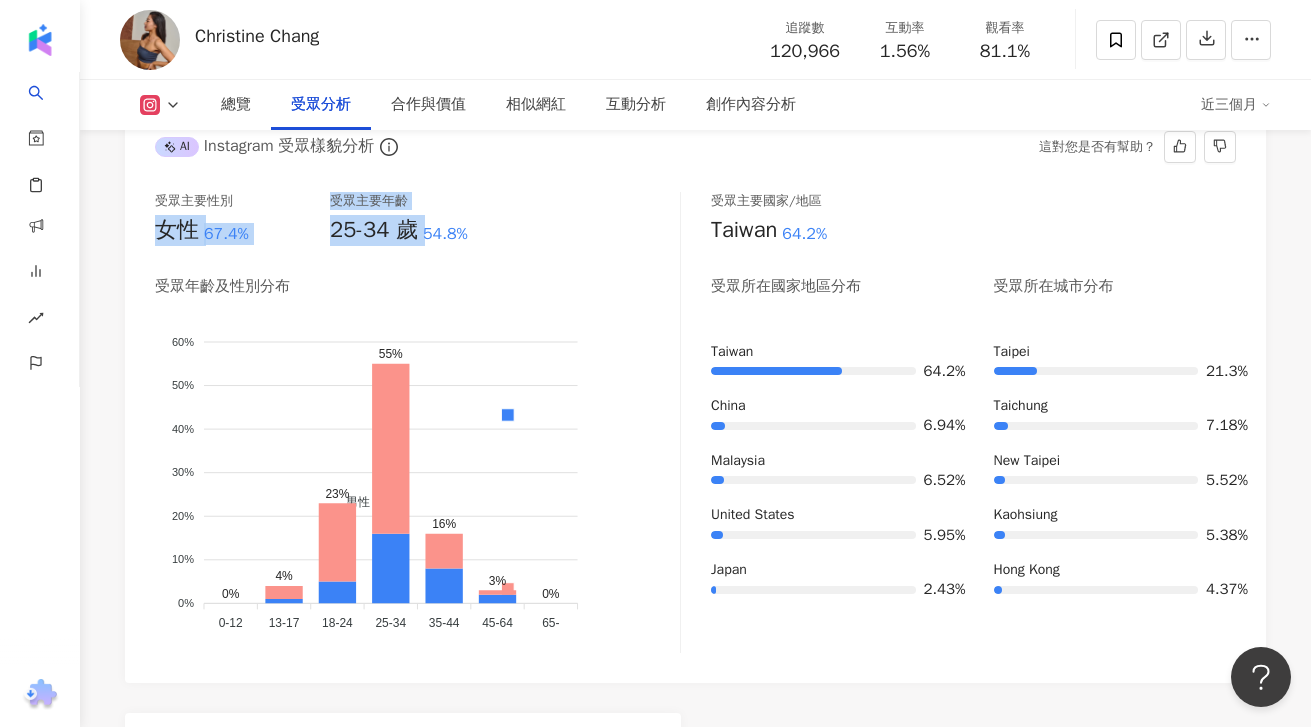 drag, startPoint x: 156, startPoint y: 231, endPoint x: 427, endPoint y: 236, distance: 271.0461 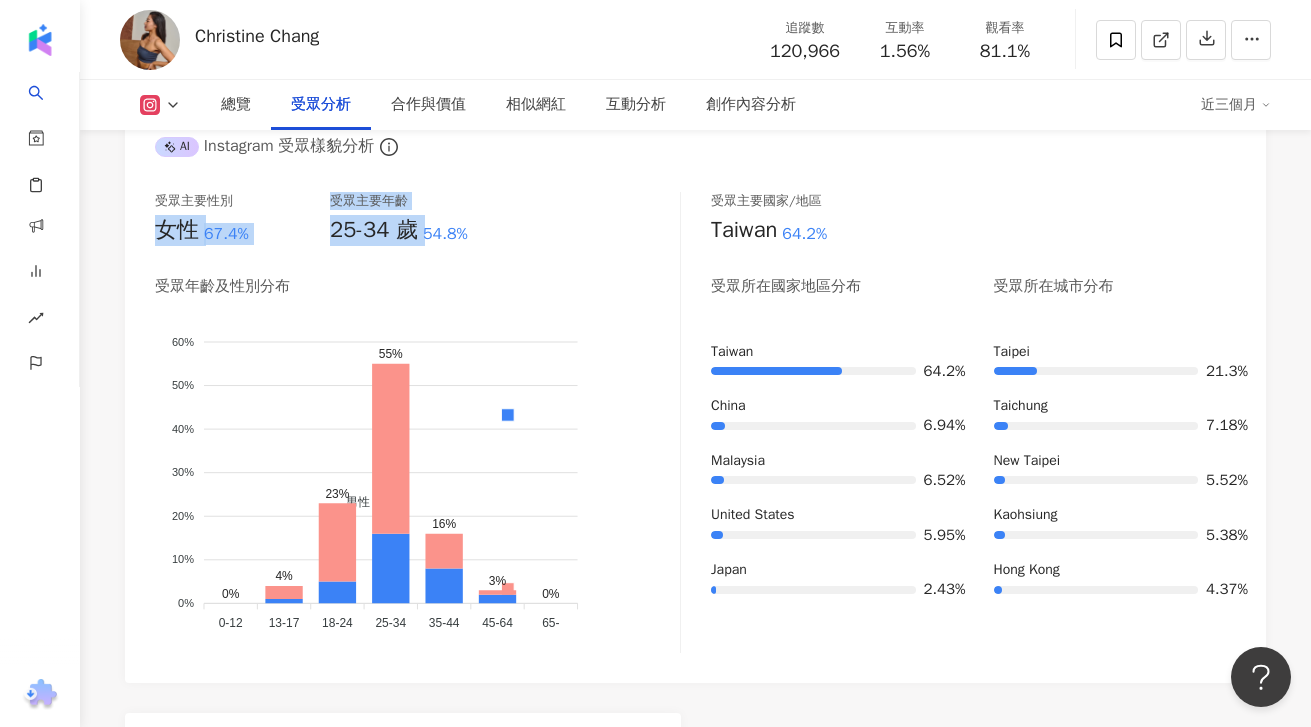 copy on "女性 67.4% 受眾主要年齡   25-34 歲" 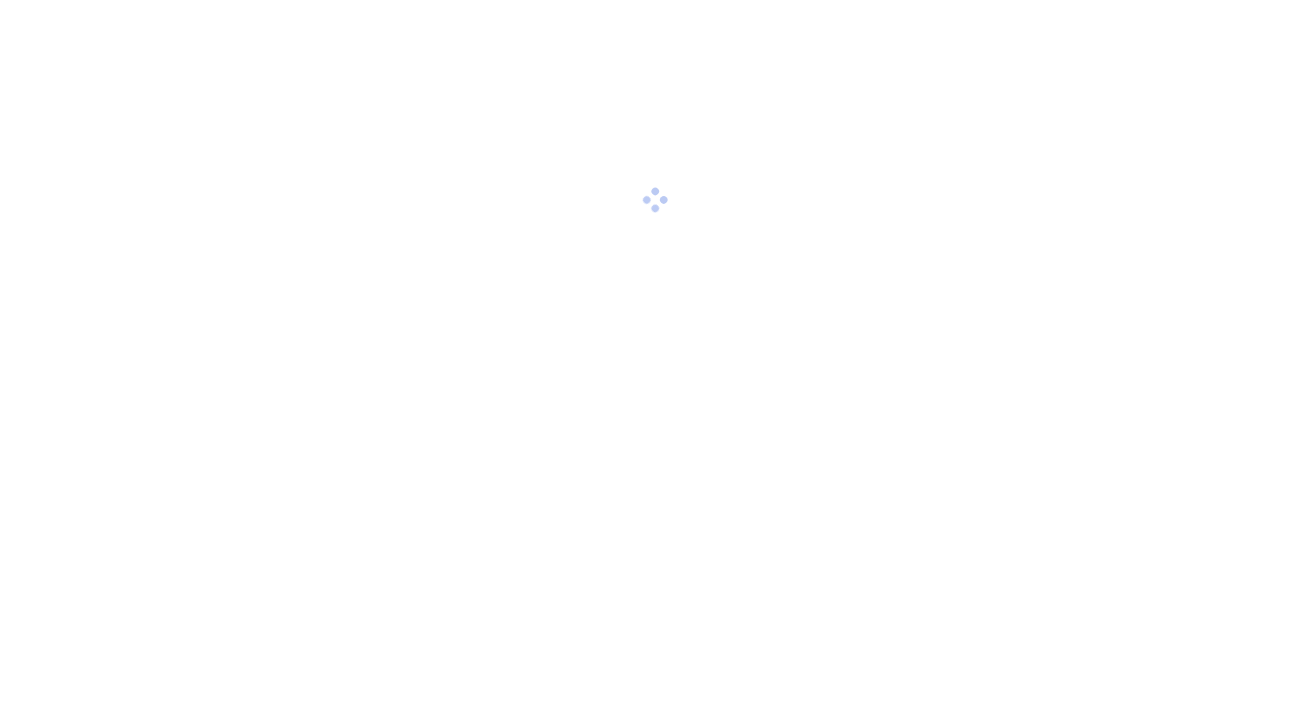 scroll, scrollTop: 0, scrollLeft: 0, axis: both 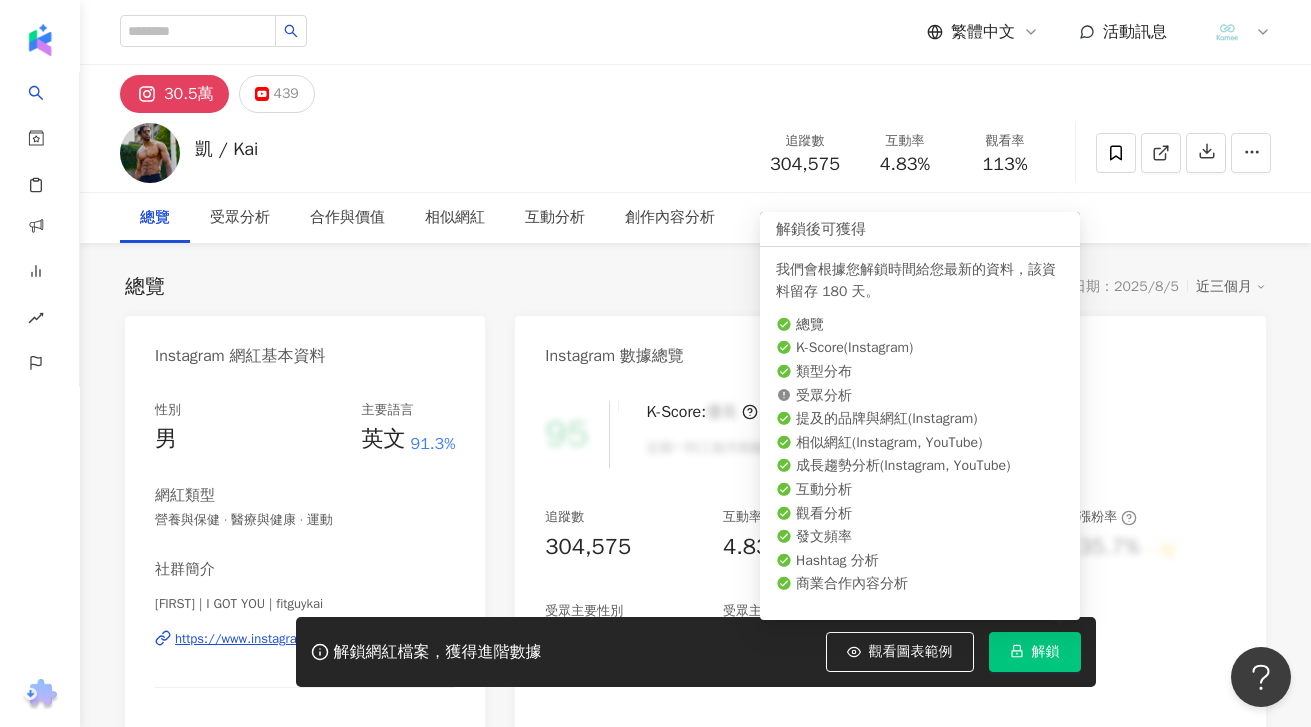 click on "解鎖" at bounding box center [1046, 652] 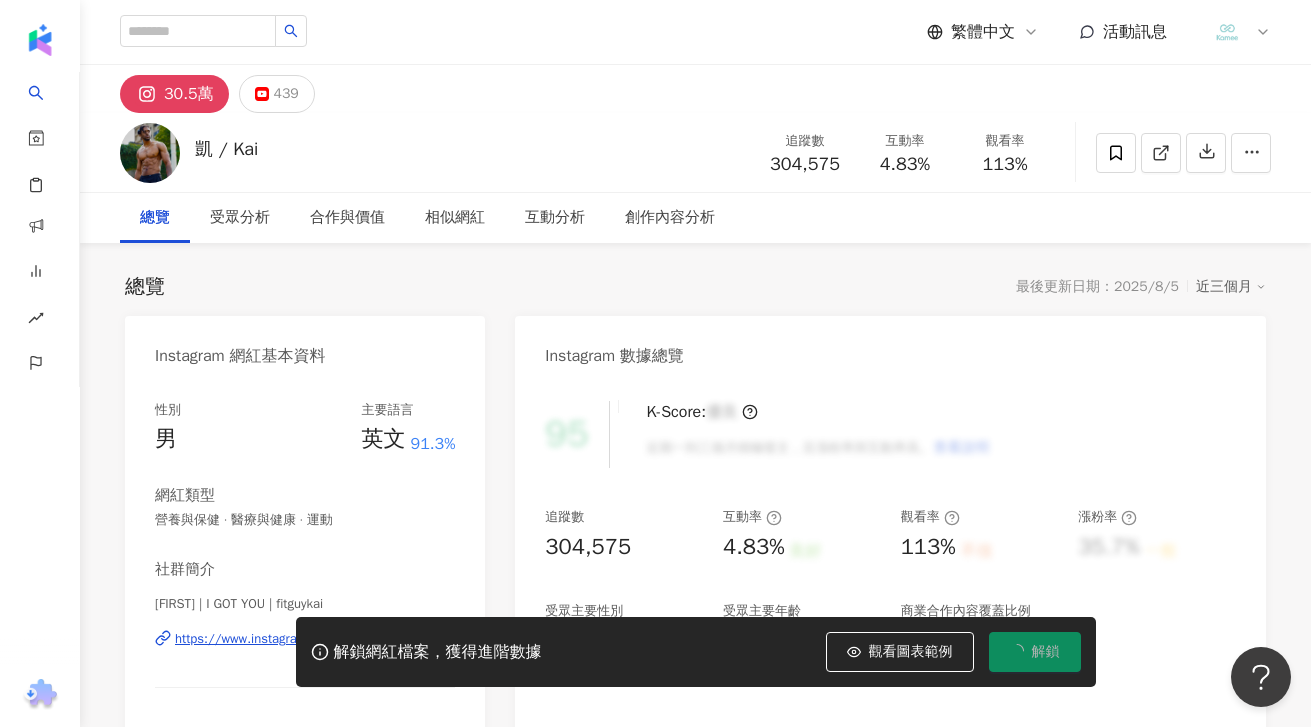 scroll, scrollTop: 3, scrollLeft: 0, axis: vertical 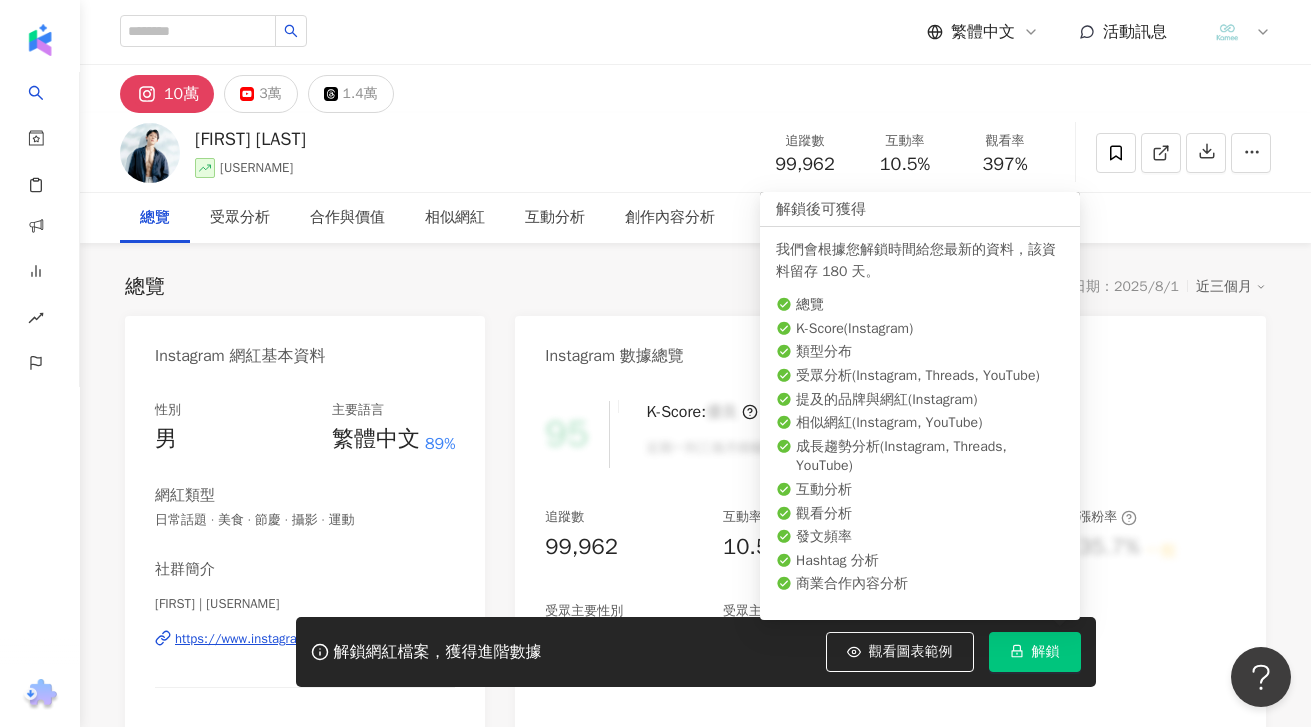 click 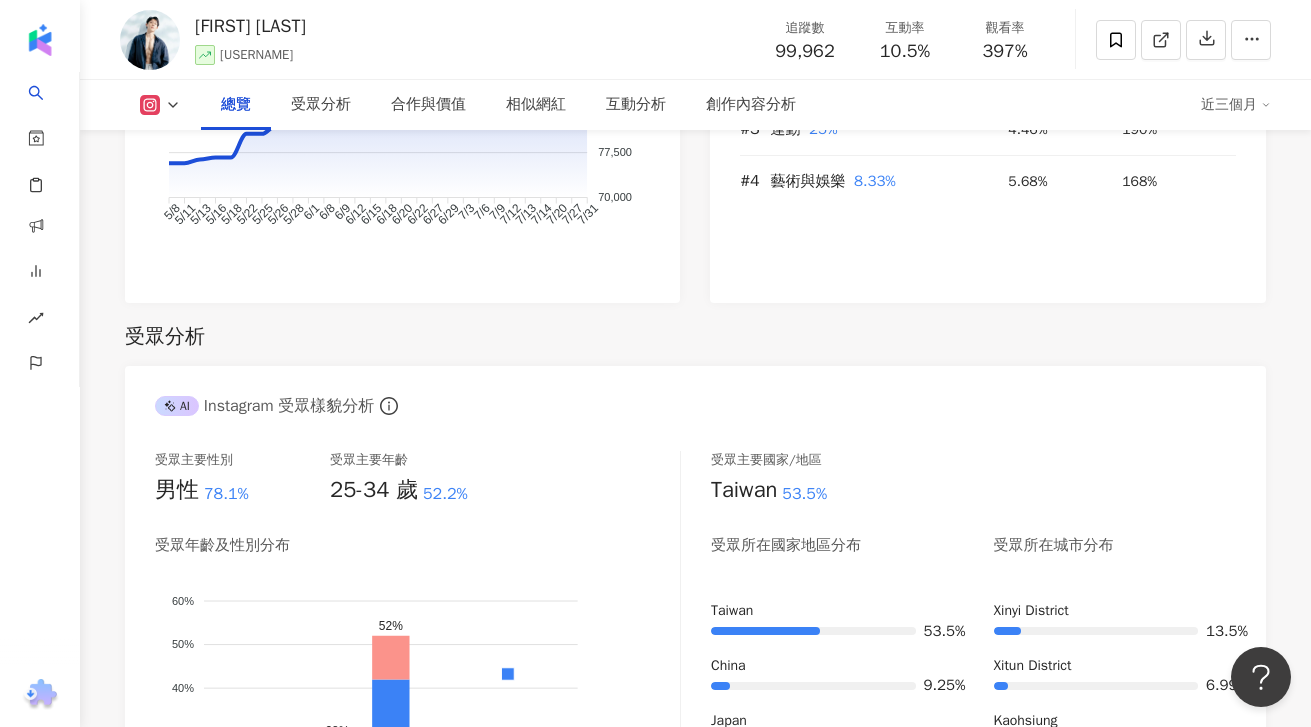 scroll, scrollTop: 1578, scrollLeft: 0, axis: vertical 